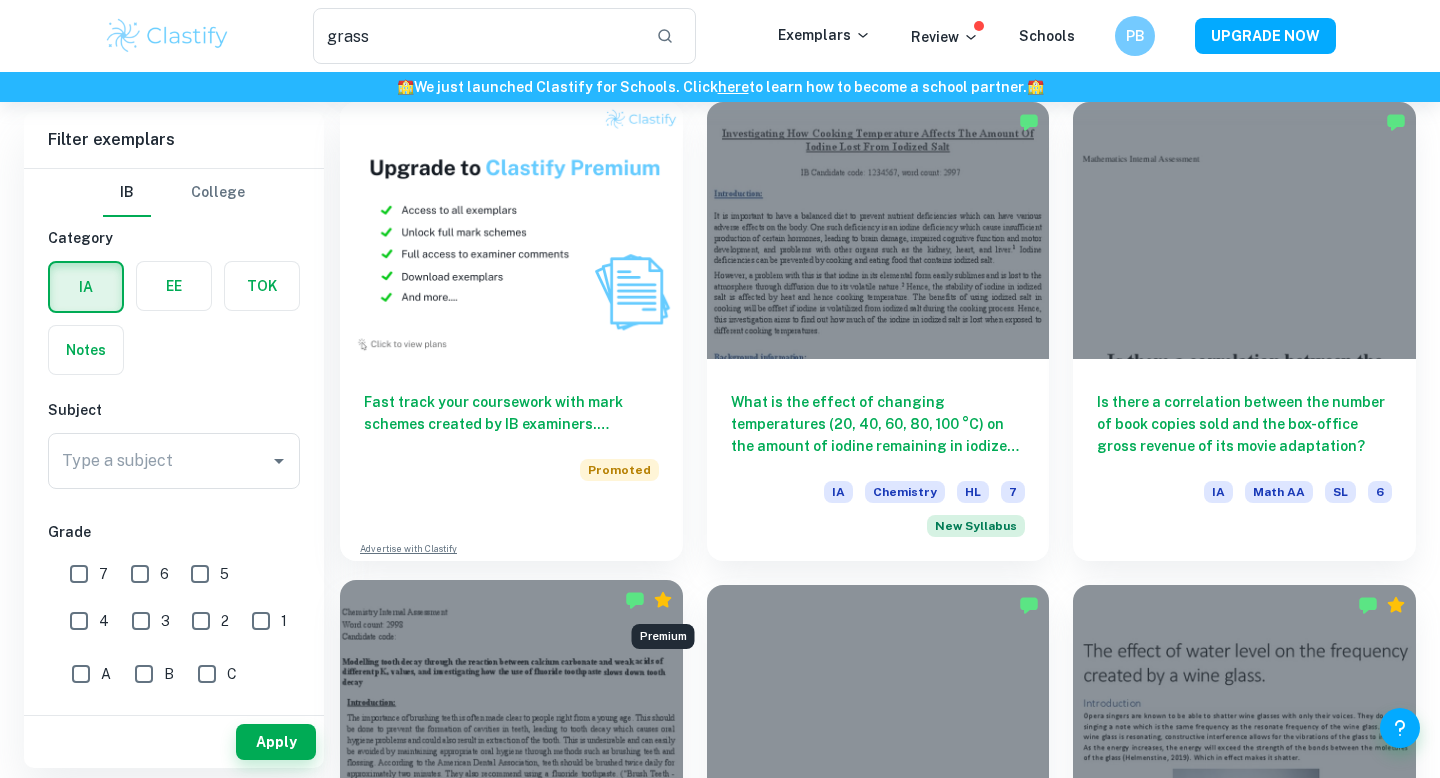 scroll, scrollTop: 1810, scrollLeft: 0, axis: vertical 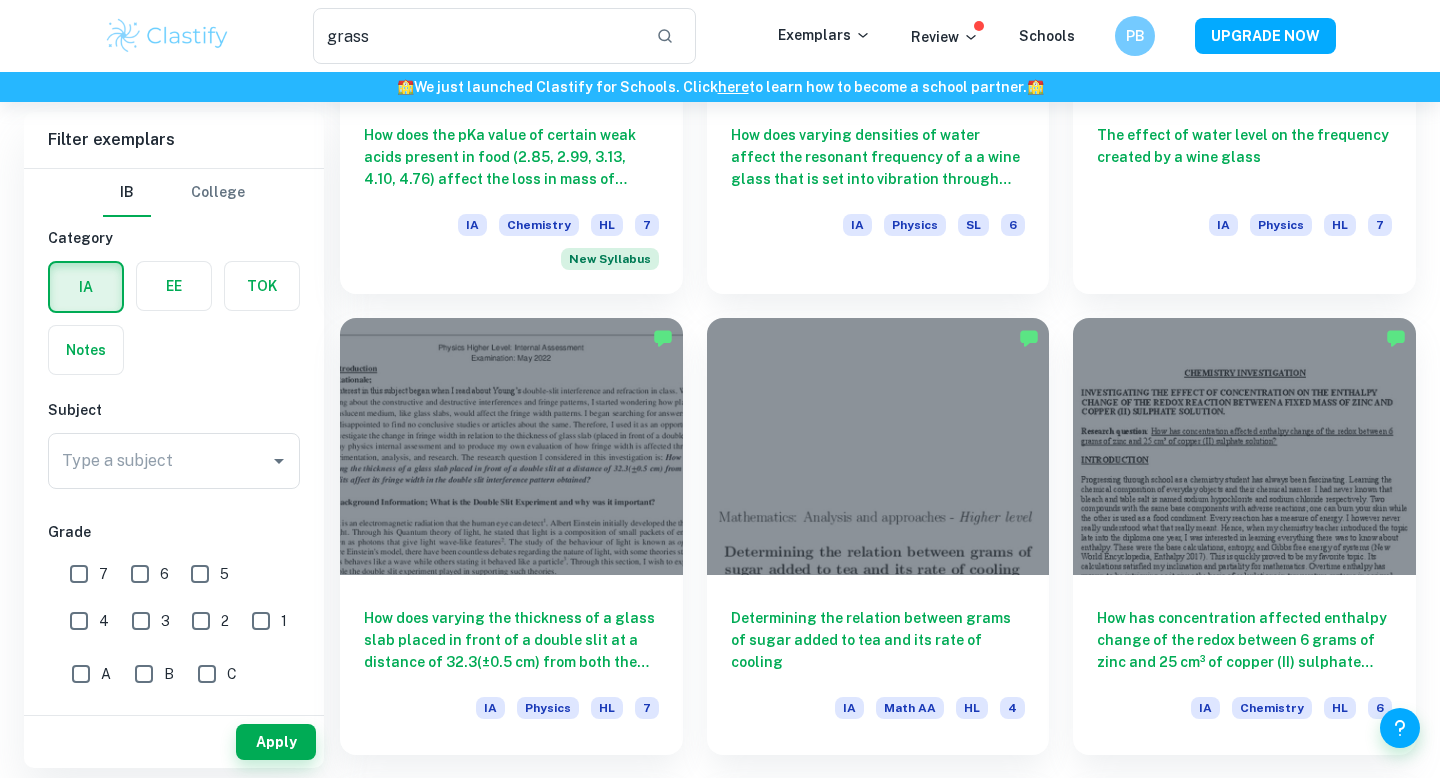 click at bounding box center (174, 286) 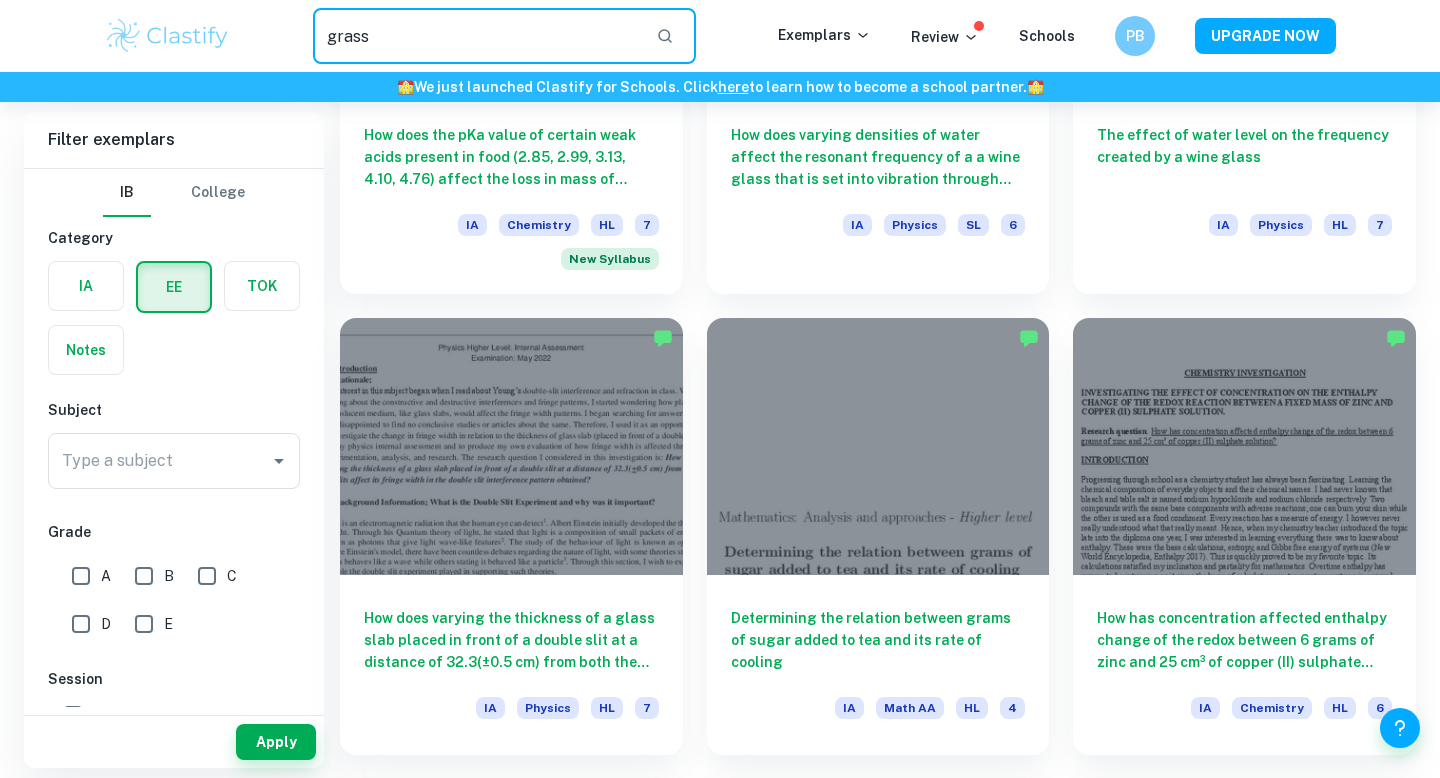 drag, startPoint x: 529, startPoint y: 40, endPoint x: 392, endPoint y: -13, distance: 146.89452 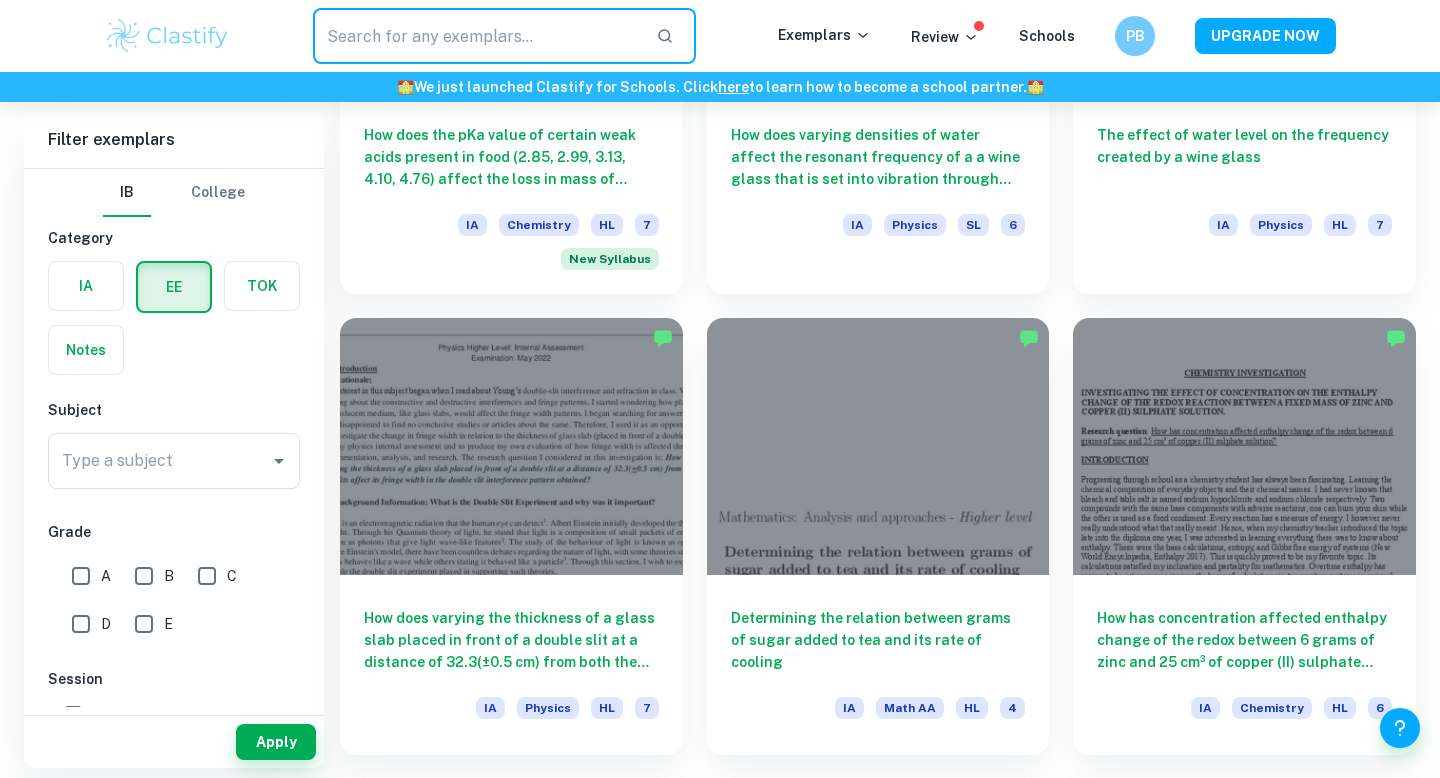 type 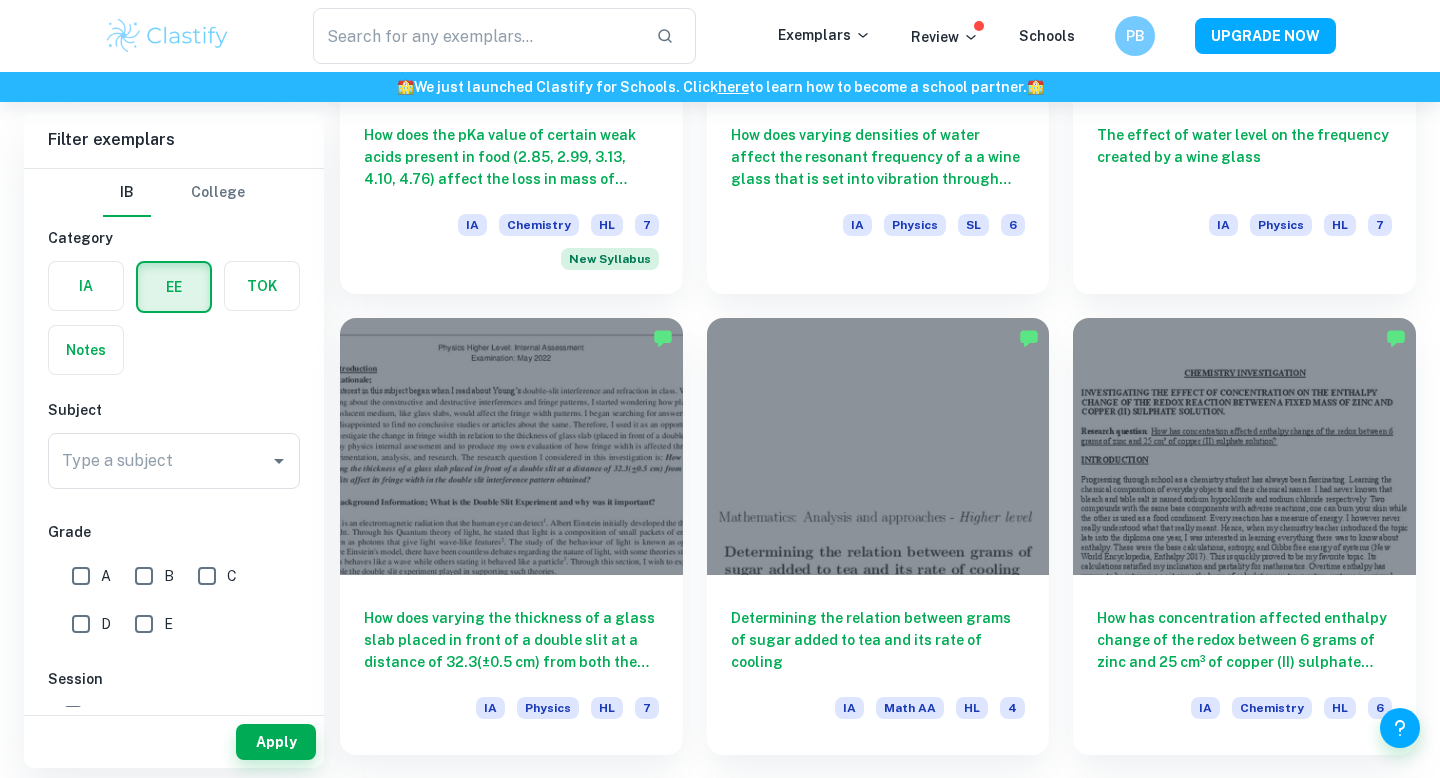 click at bounding box center (167, 36) 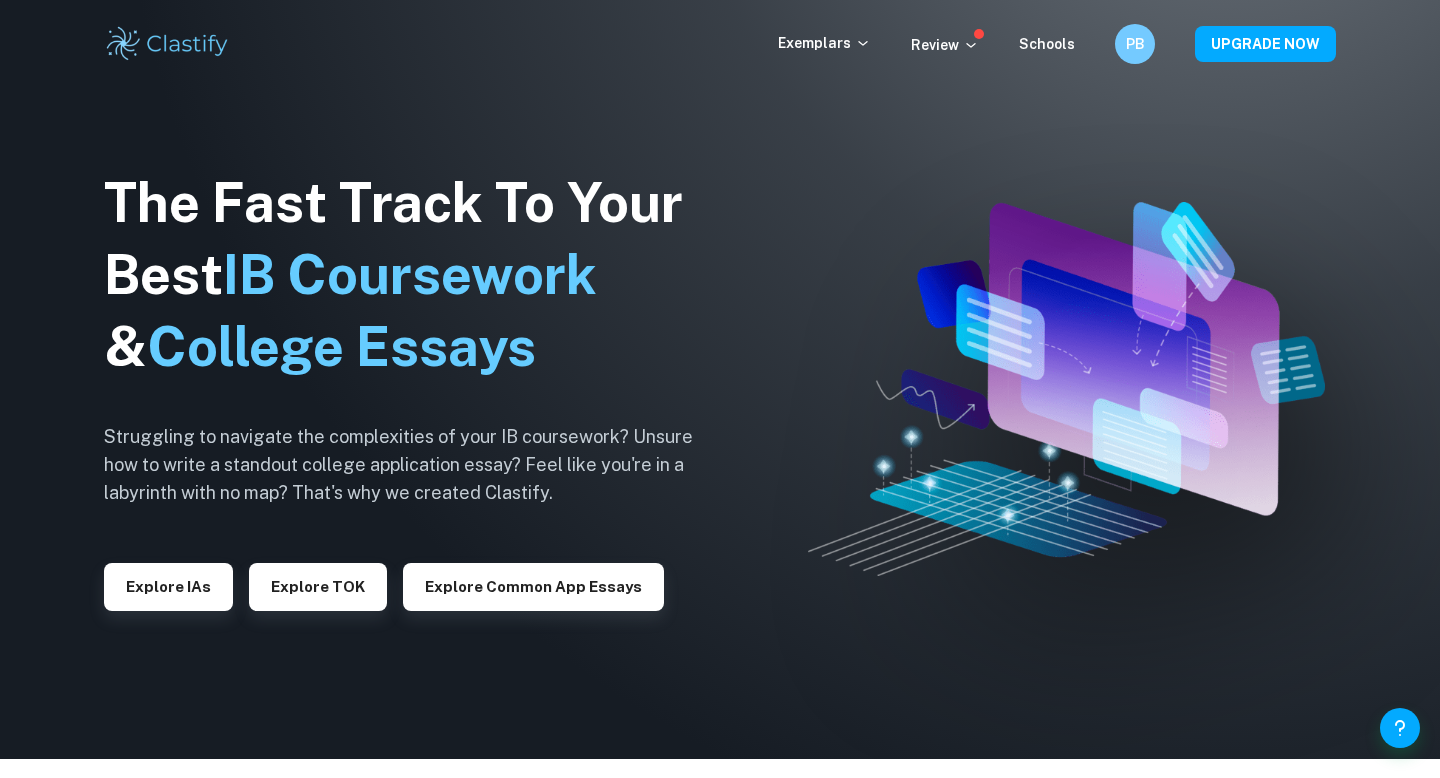 scroll, scrollTop: 0, scrollLeft: 0, axis: both 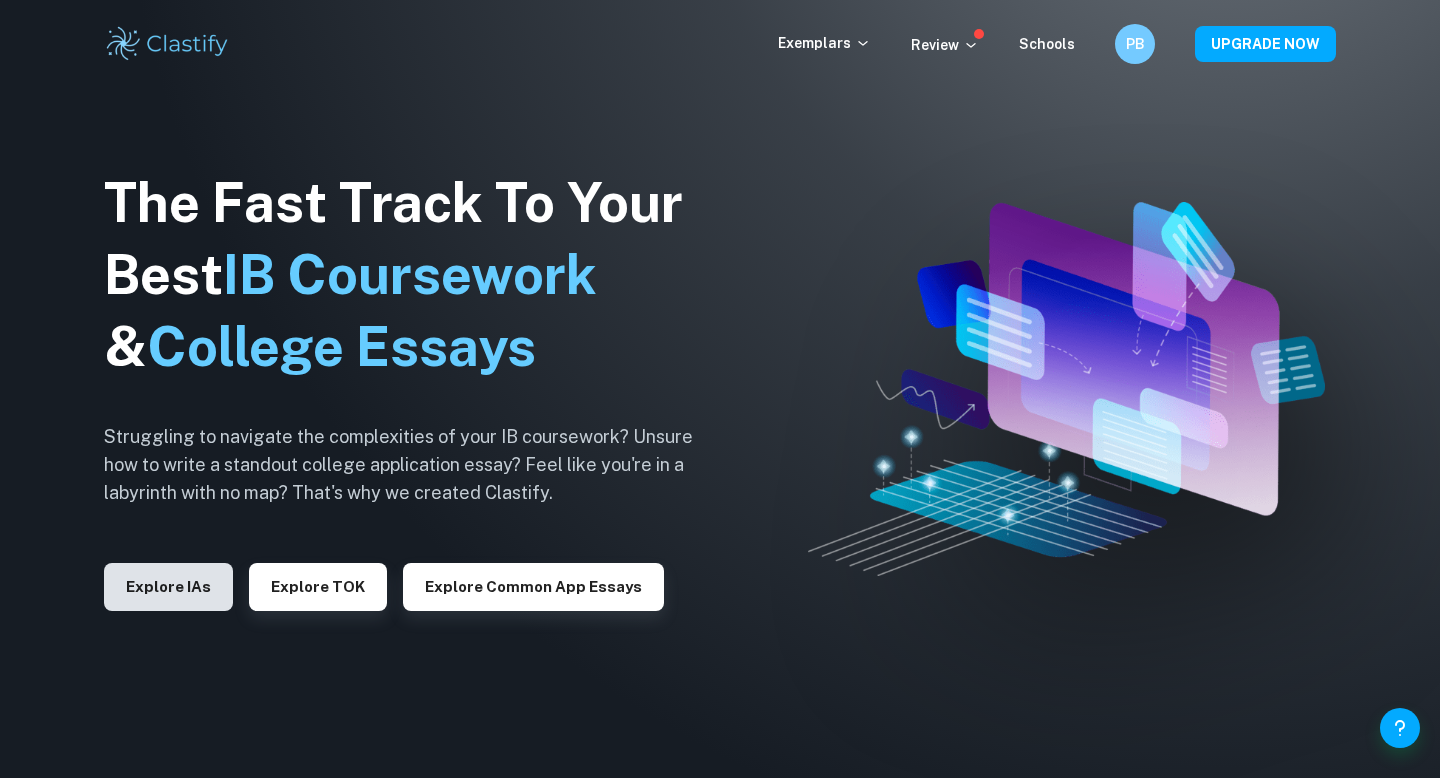 click on "Explore IAs" at bounding box center (168, 587) 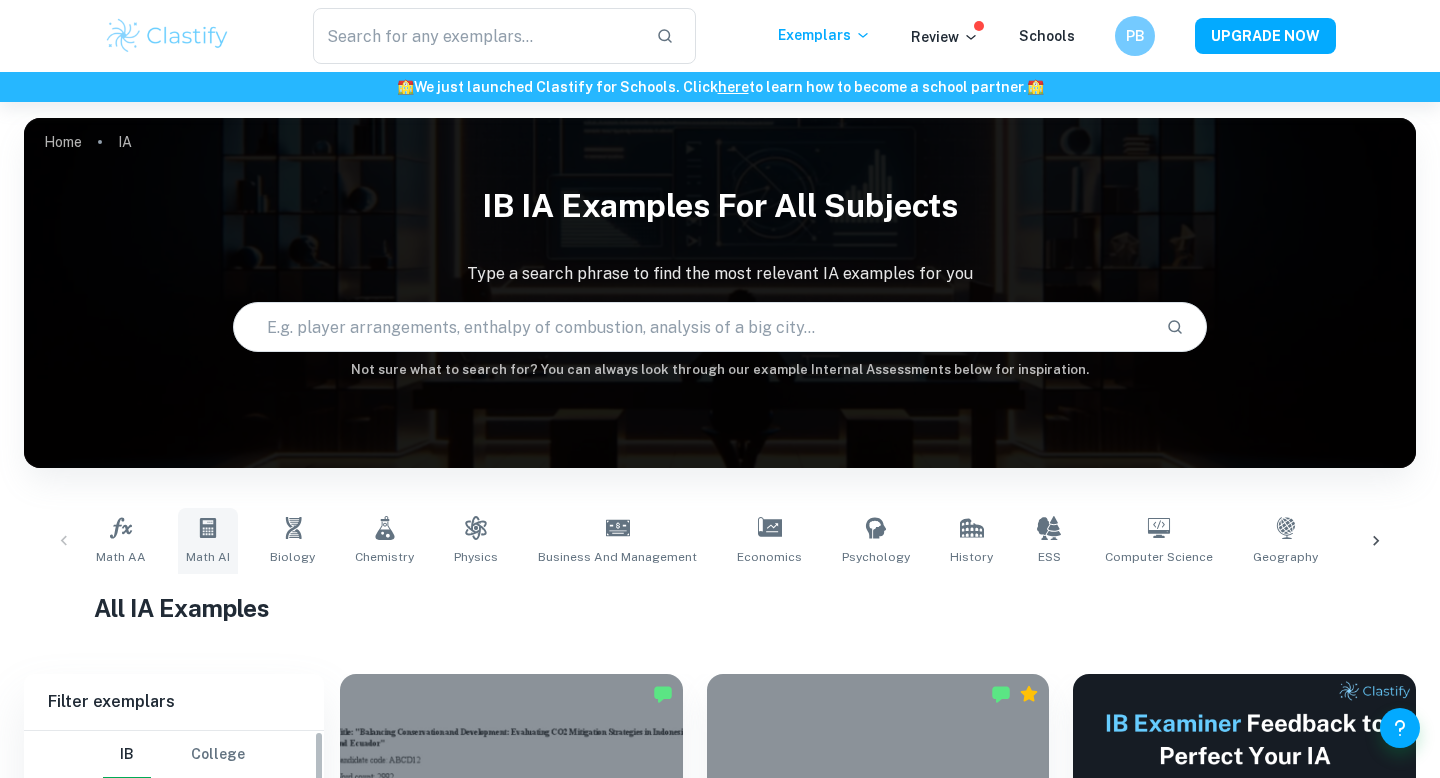 scroll, scrollTop: 635, scrollLeft: 0, axis: vertical 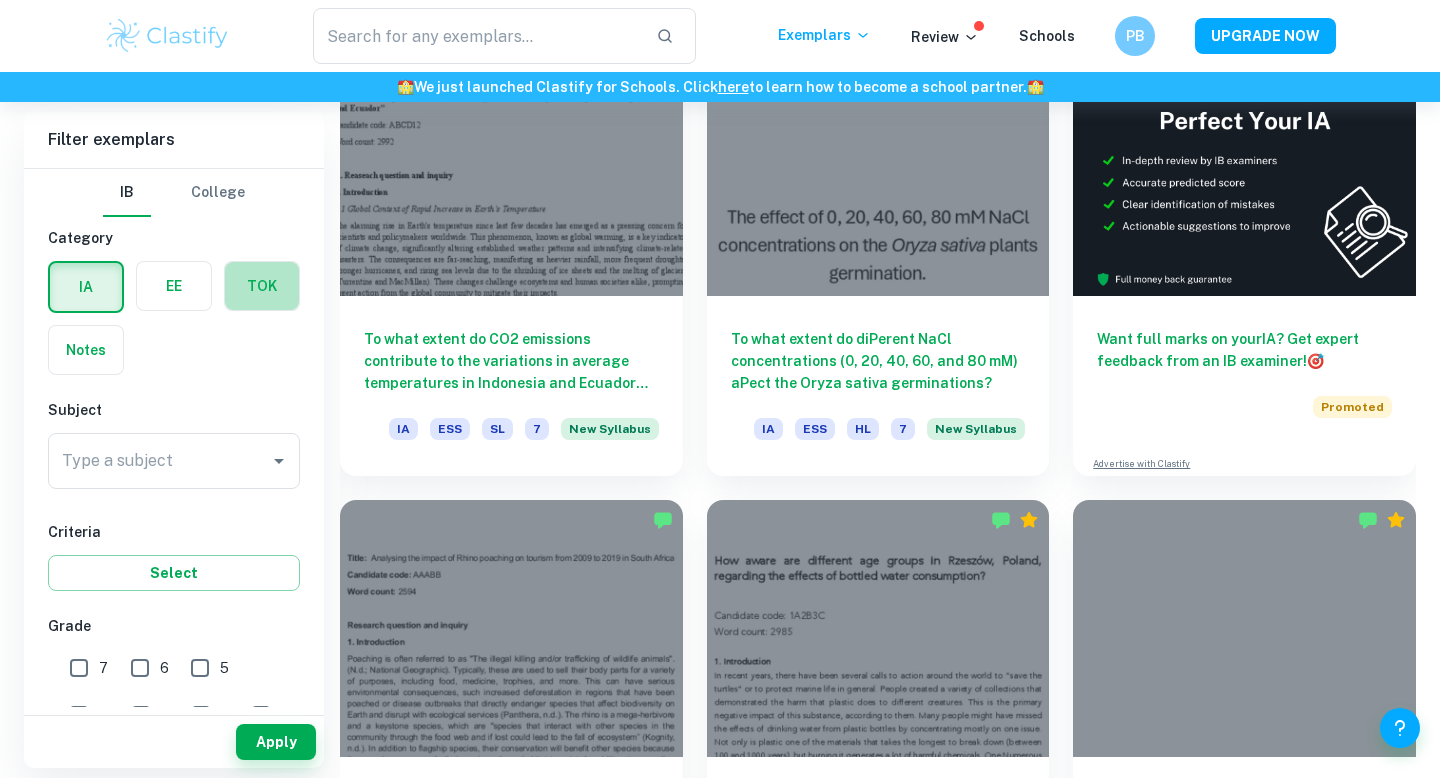 click at bounding box center (262, 286) 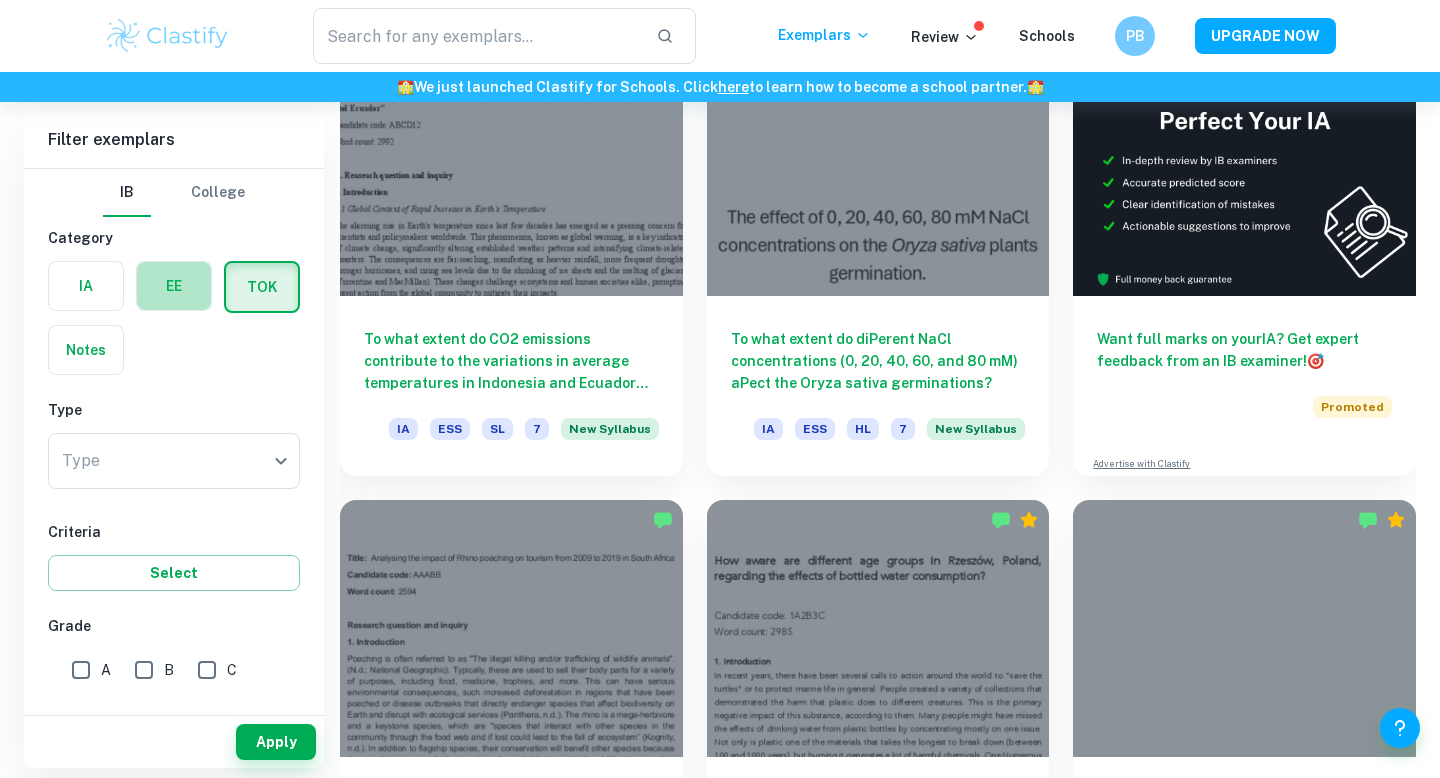 click at bounding box center (174, 286) 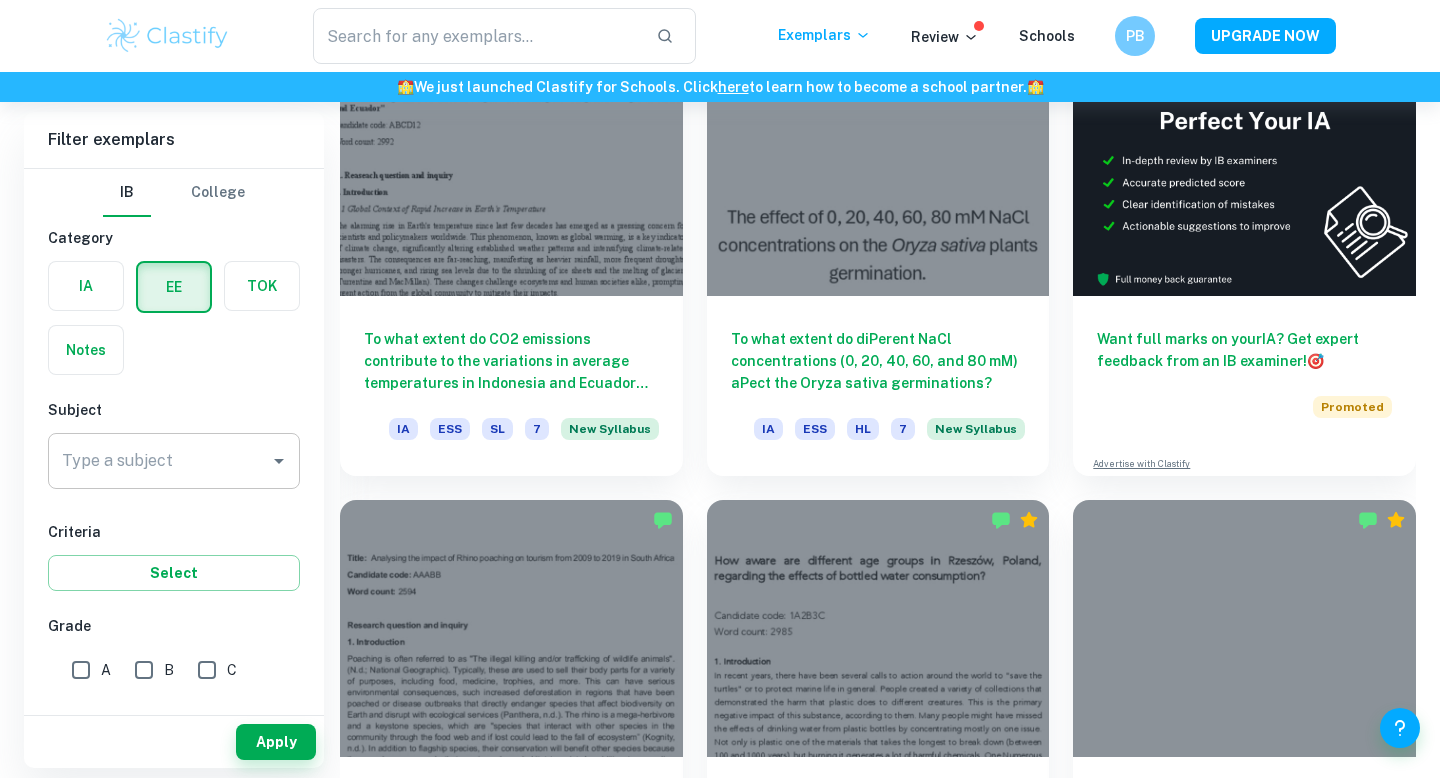 click on "Type a subject" at bounding box center (174, 461) 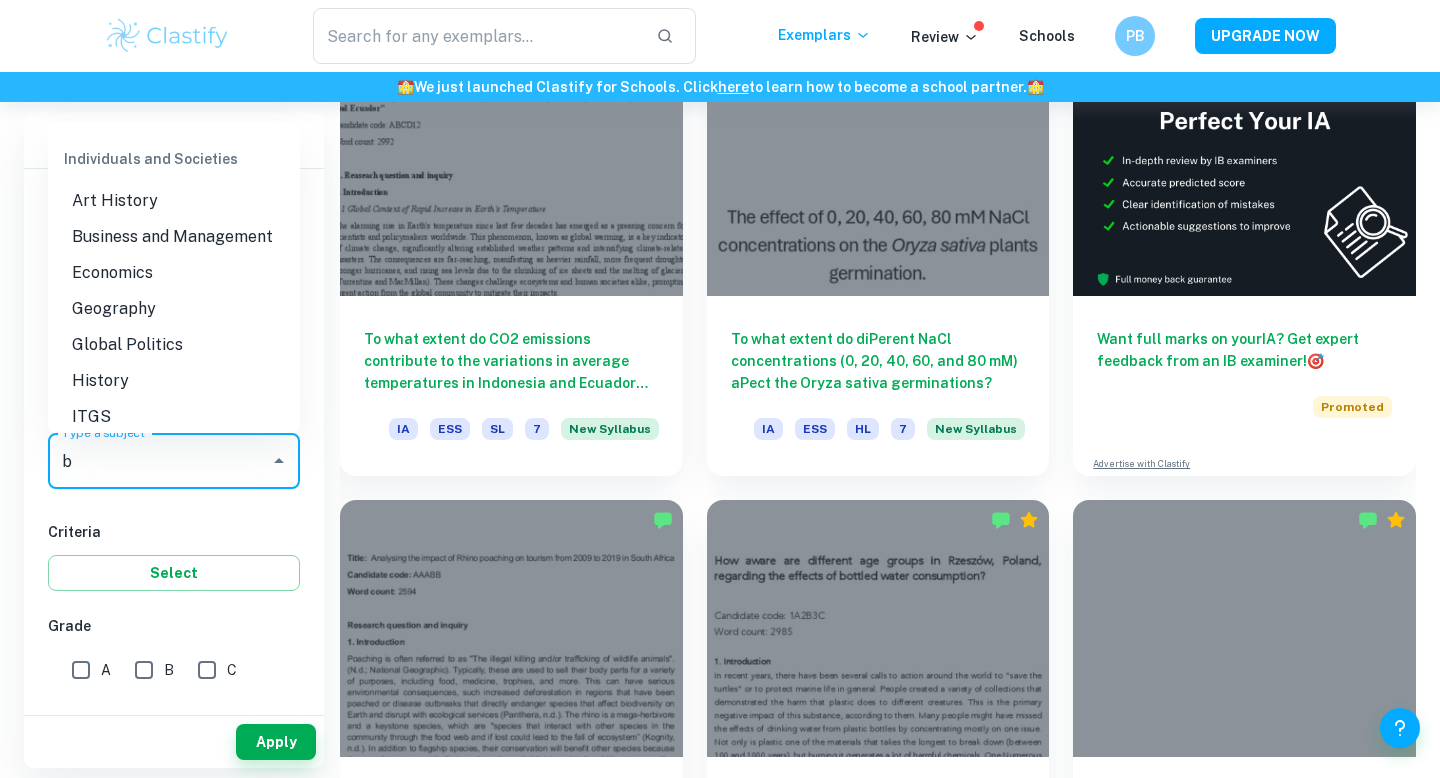 scroll, scrollTop: 0, scrollLeft: 0, axis: both 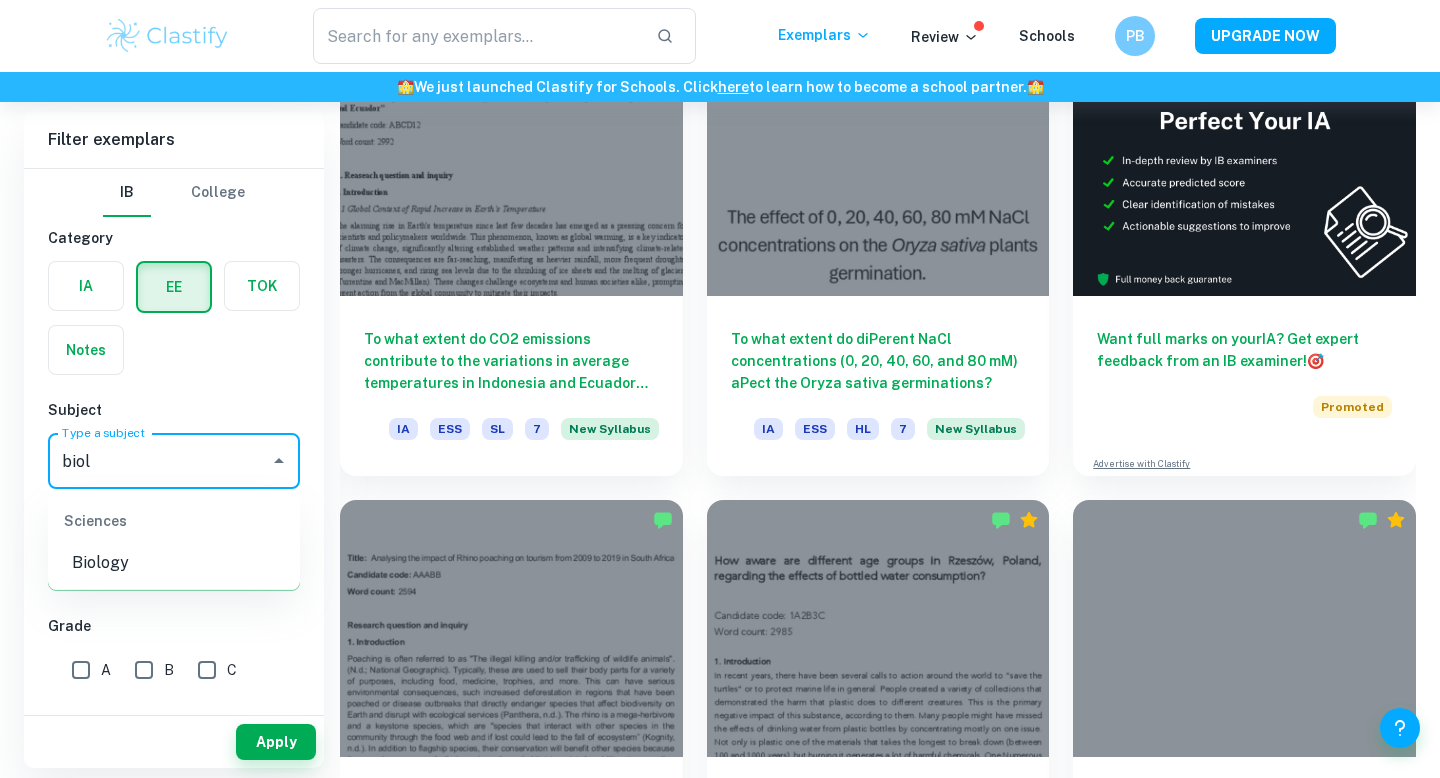 click on "Biology" at bounding box center (174, 563) 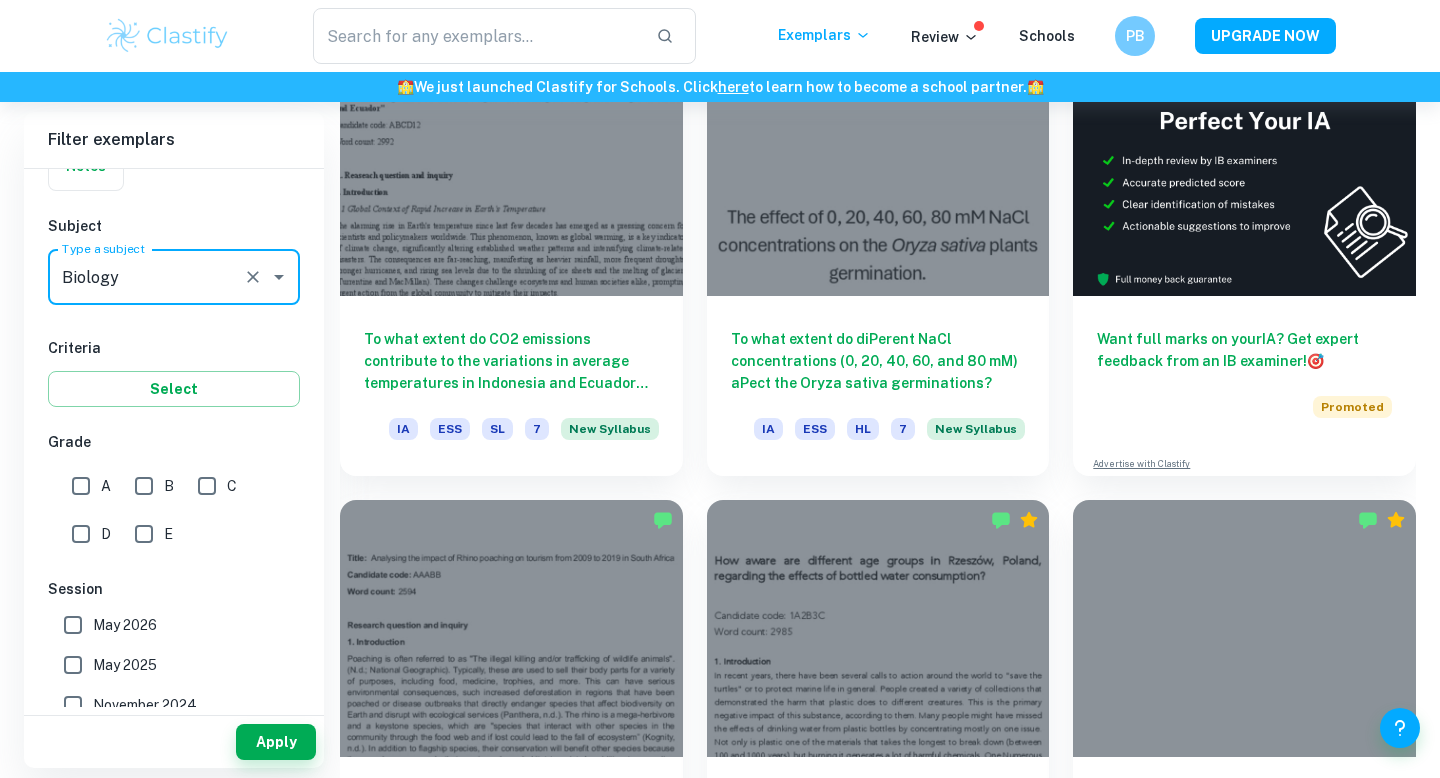 scroll, scrollTop: 219, scrollLeft: 0, axis: vertical 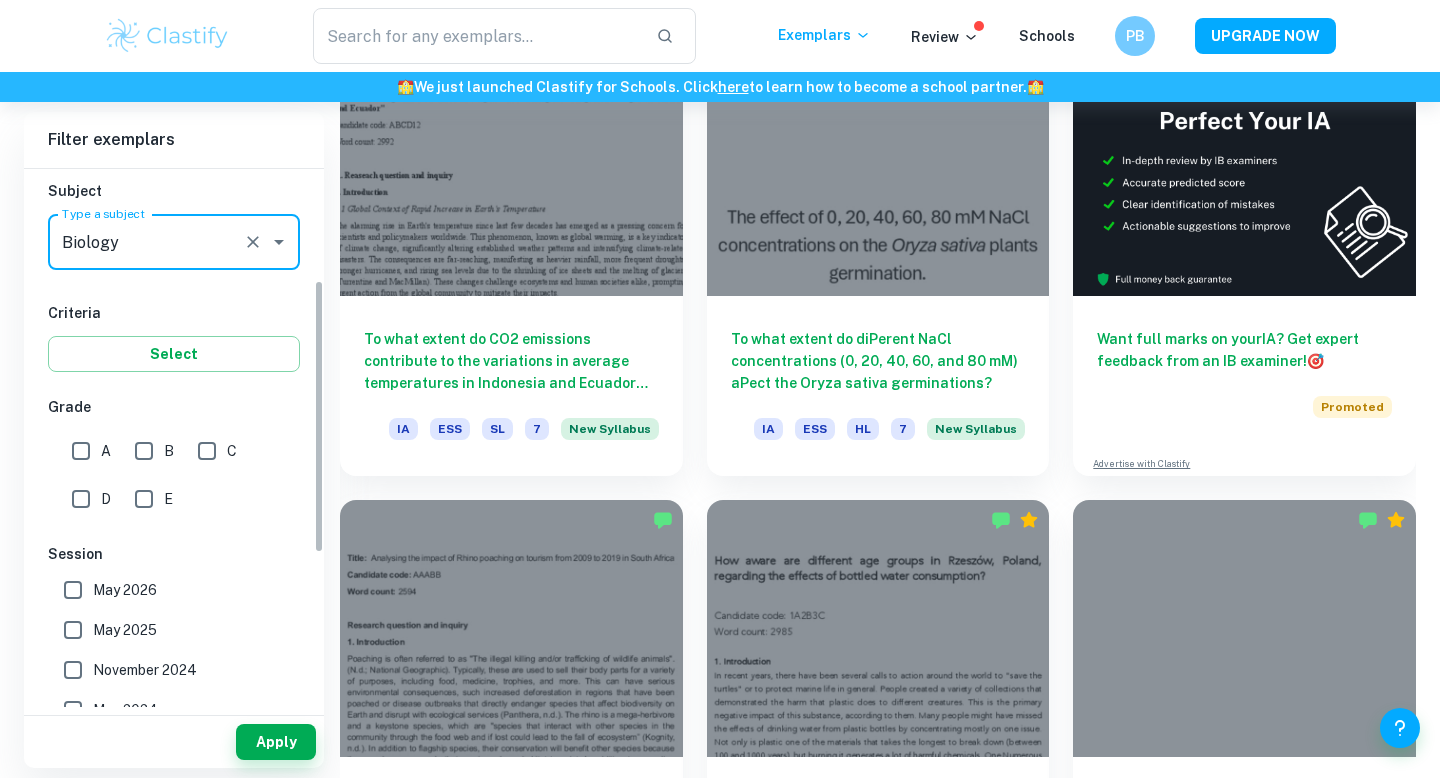 type on "Biology" 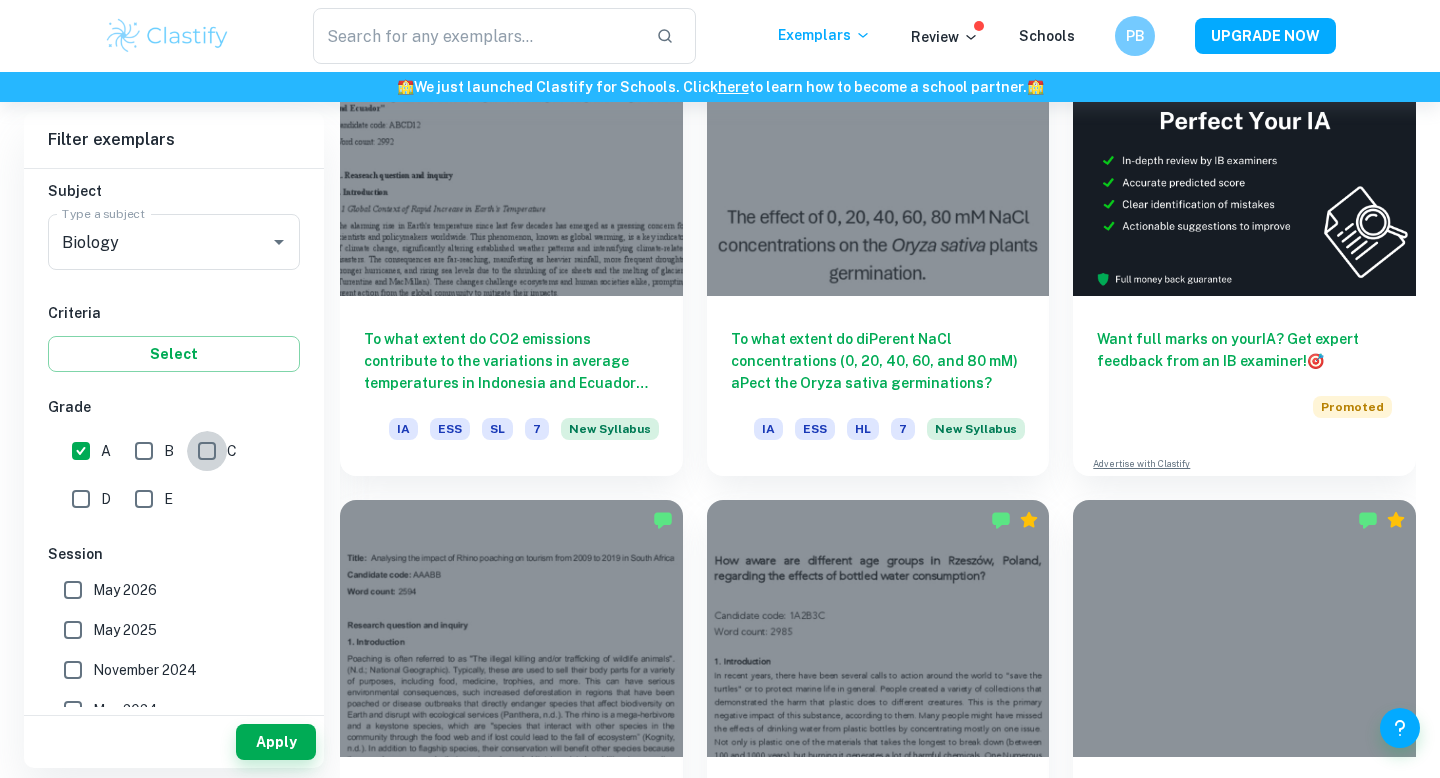 click on "C" at bounding box center [207, 451] 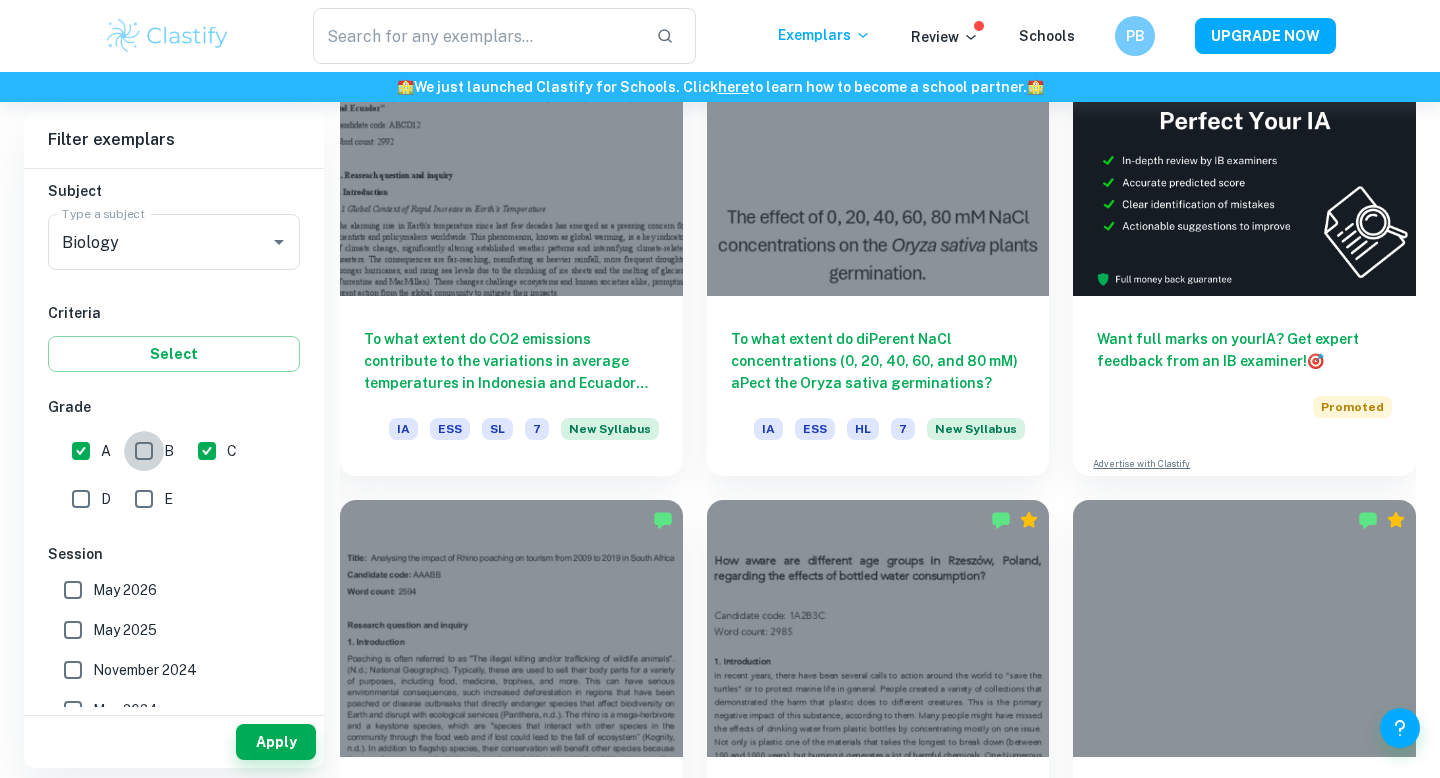 click on "B" at bounding box center (144, 451) 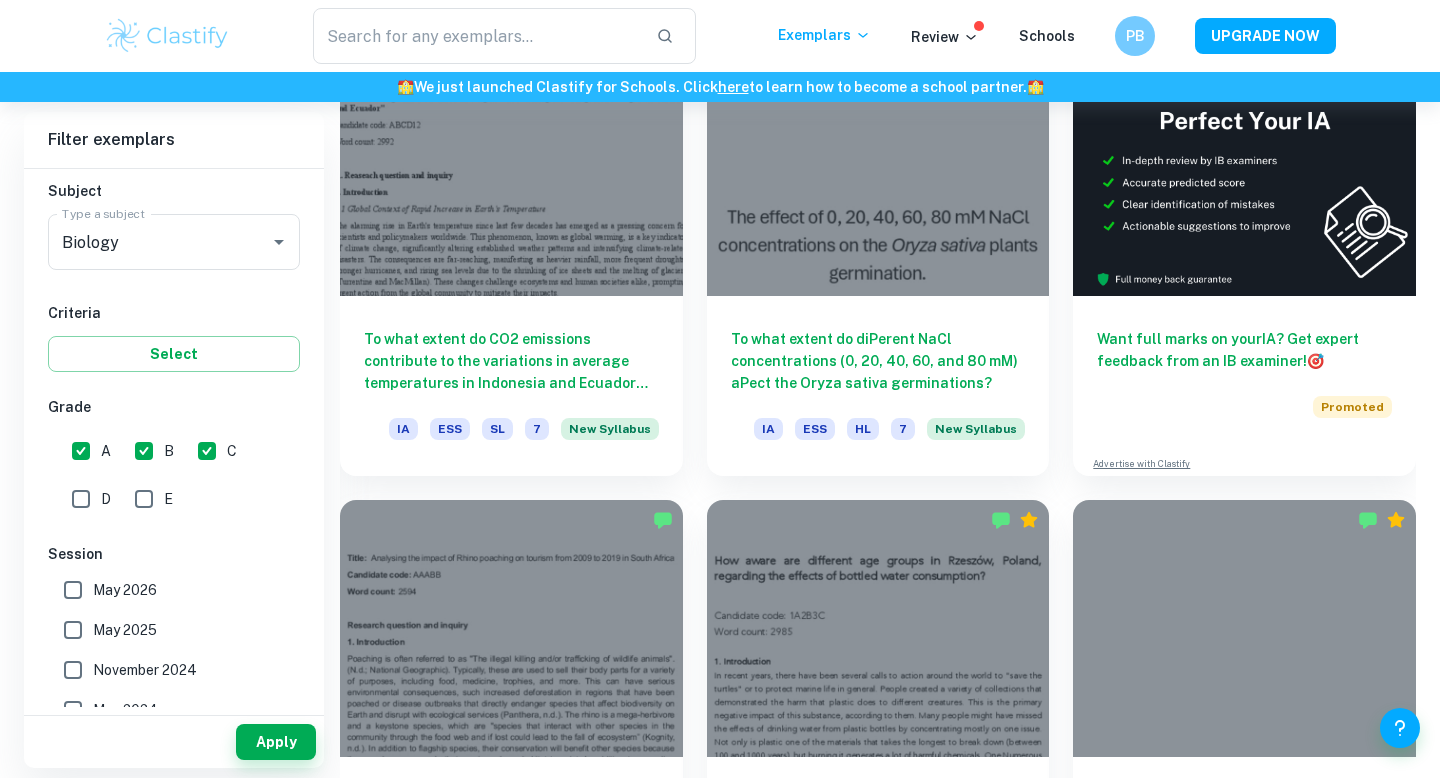 click on "C" at bounding box center [207, 451] 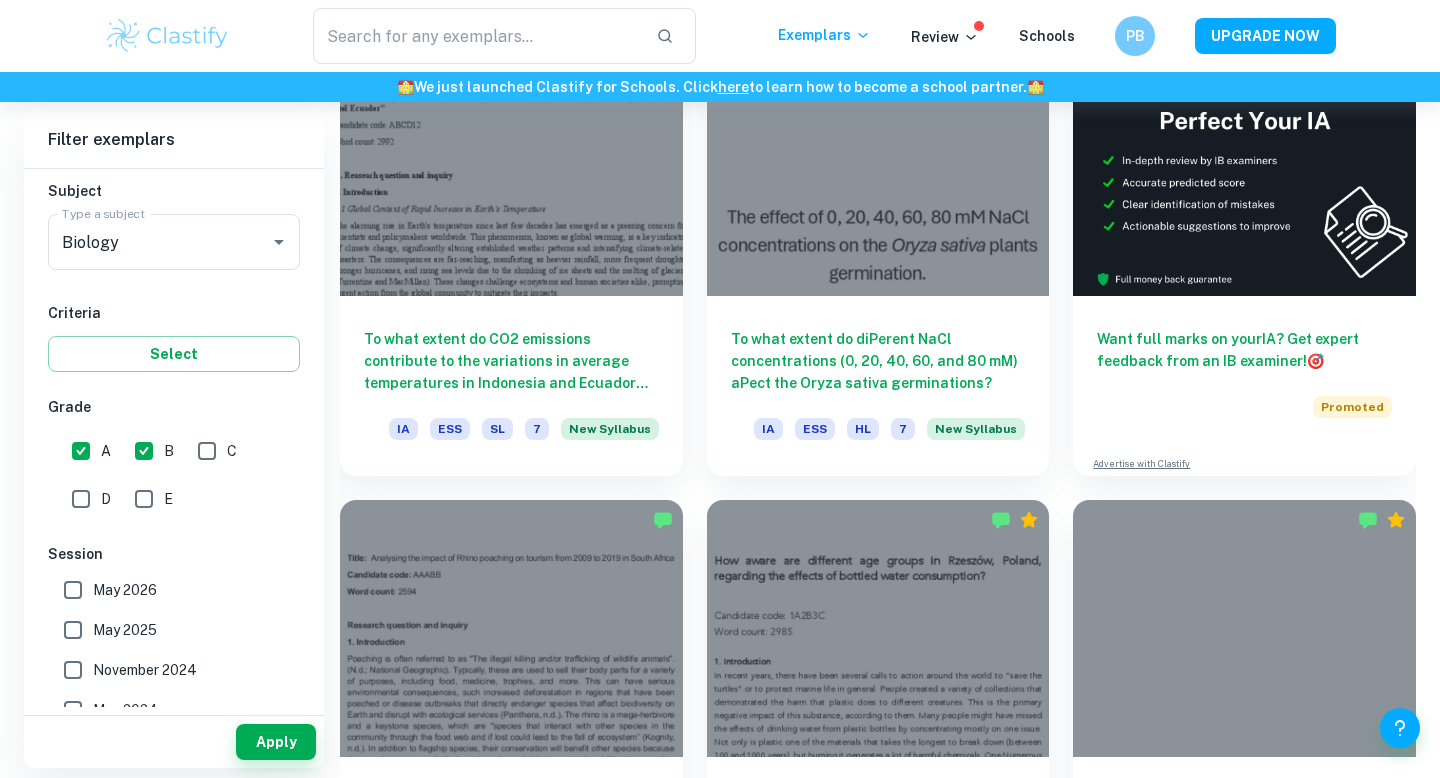 scroll, scrollTop: 522, scrollLeft: 0, axis: vertical 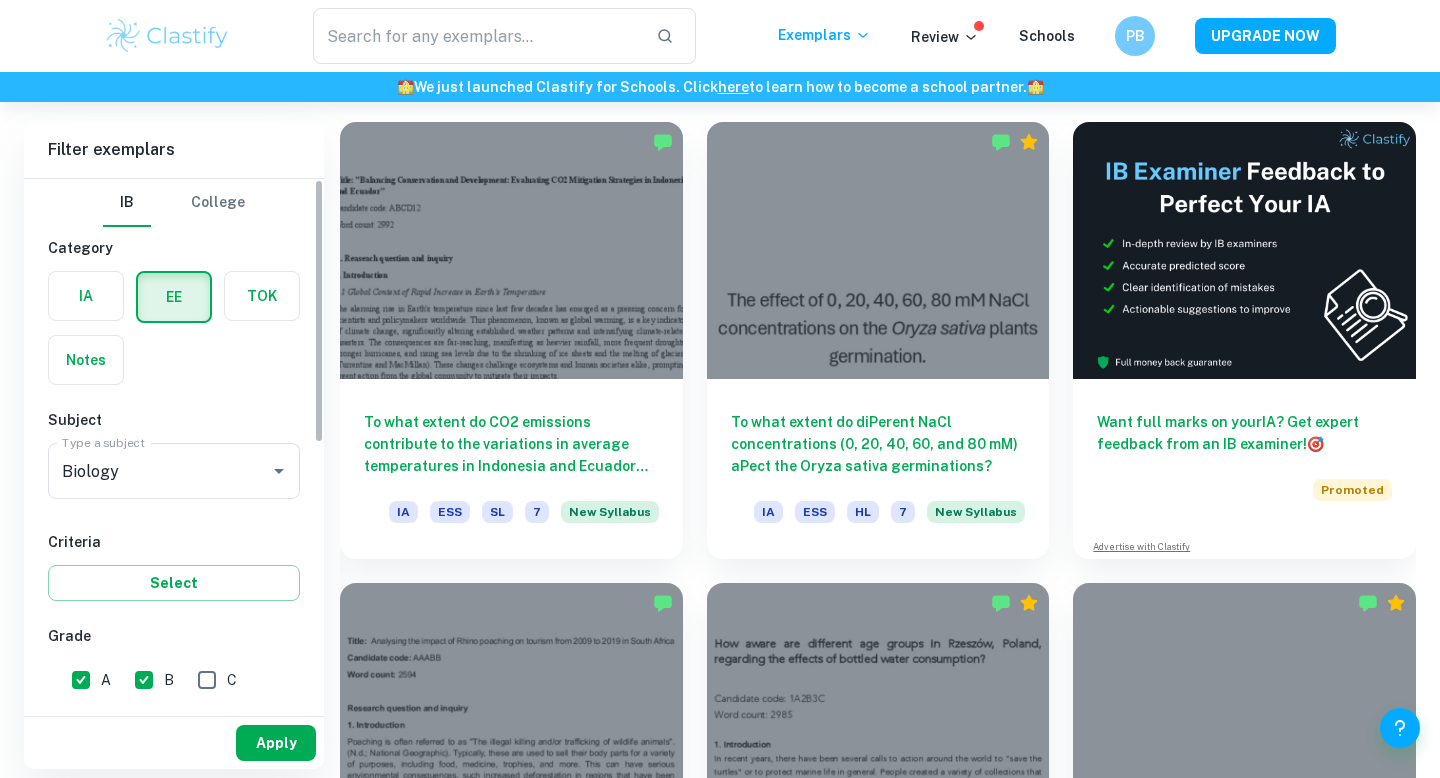 click on "Apply" at bounding box center [276, 743] 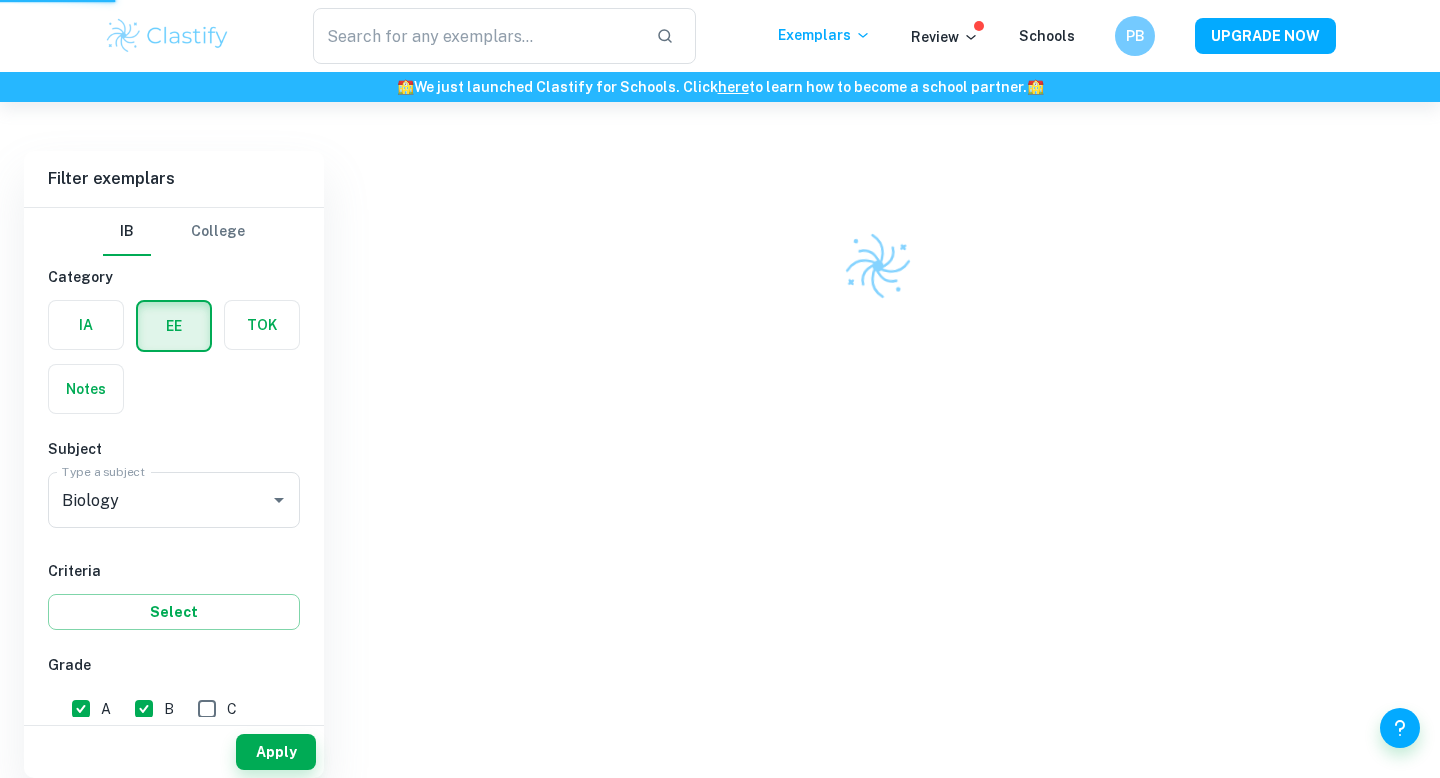scroll, scrollTop: 472, scrollLeft: 0, axis: vertical 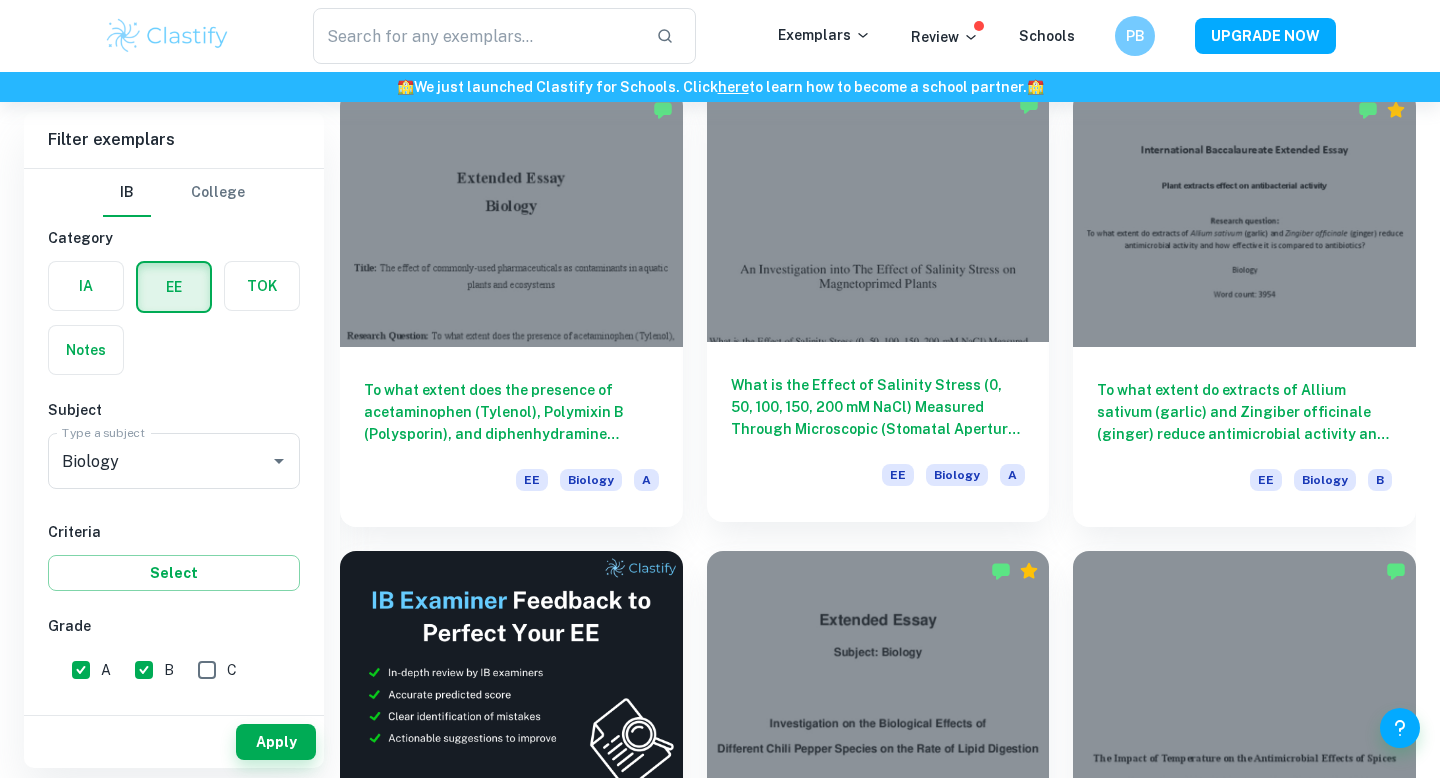 click on "What is the Effect of Salinity Stress (0, 50, 100, 150, 200 mM NaCl) Measured
Through Microscopic (Stomatal Aperture) and Morphological (Leaf Area, Leaf
Dry Mass, and Root Length) Characteristics on Pre-Treated Radish (Raphanus
sativus) Seeds with Magnetopriming (48 hours)?" at bounding box center (878, 407) 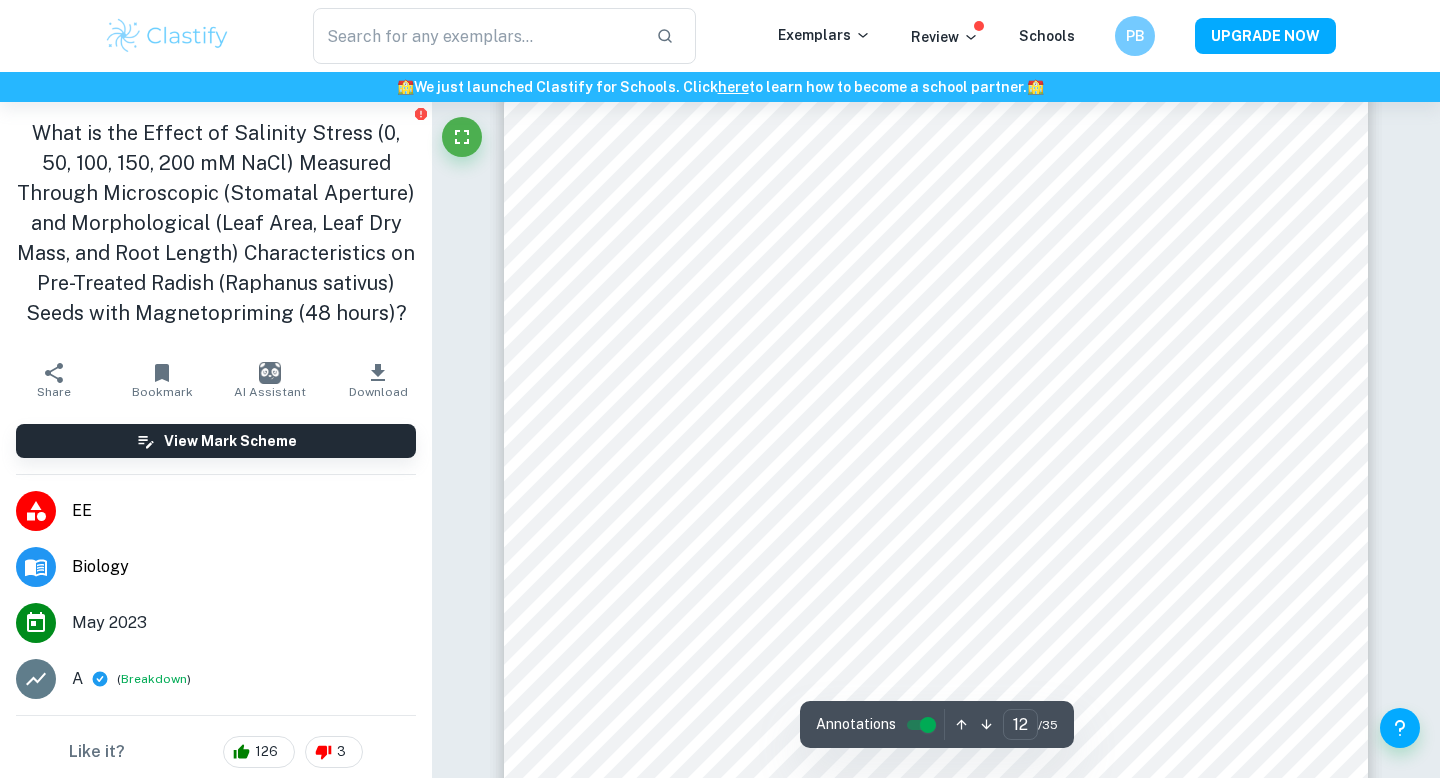 scroll, scrollTop: 14530, scrollLeft: 0, axis: vertical 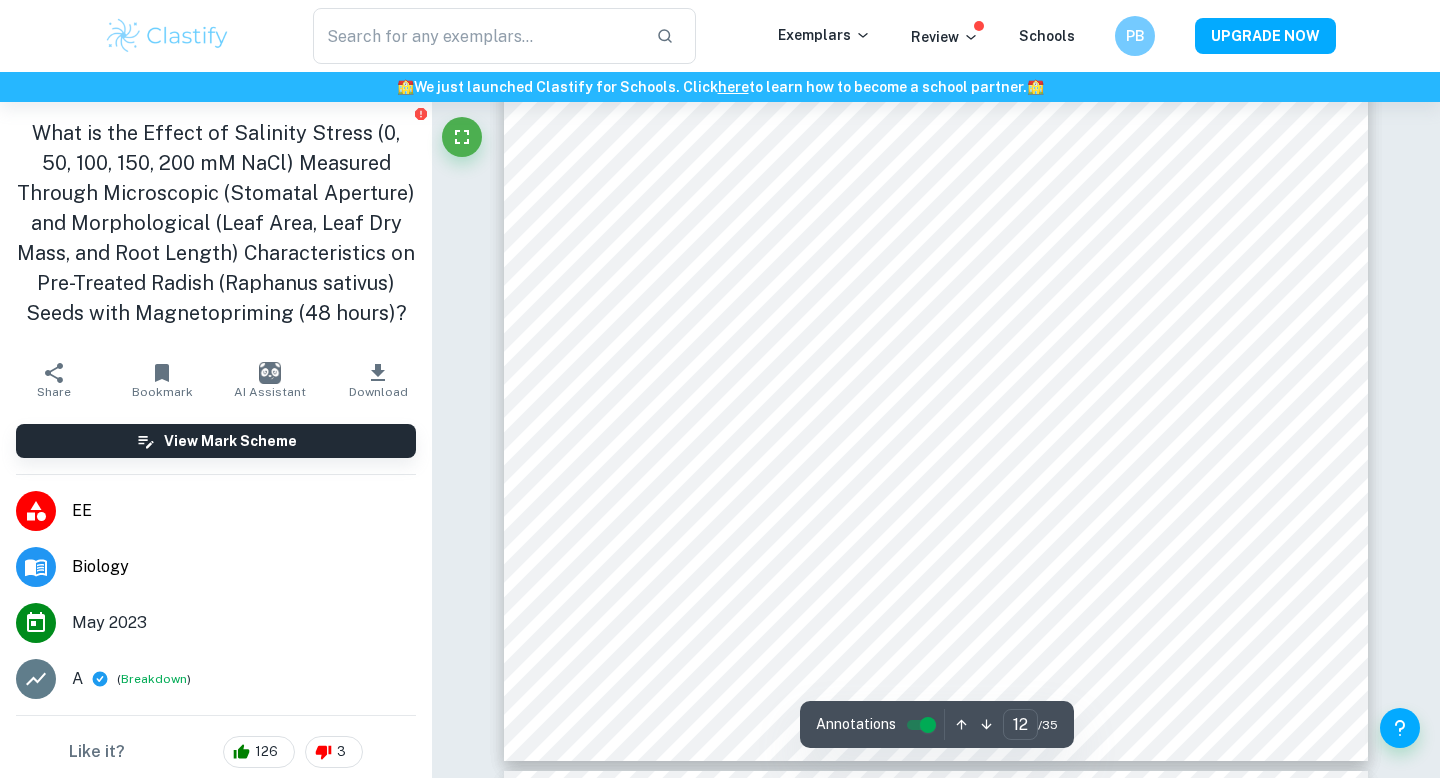 type on "13" 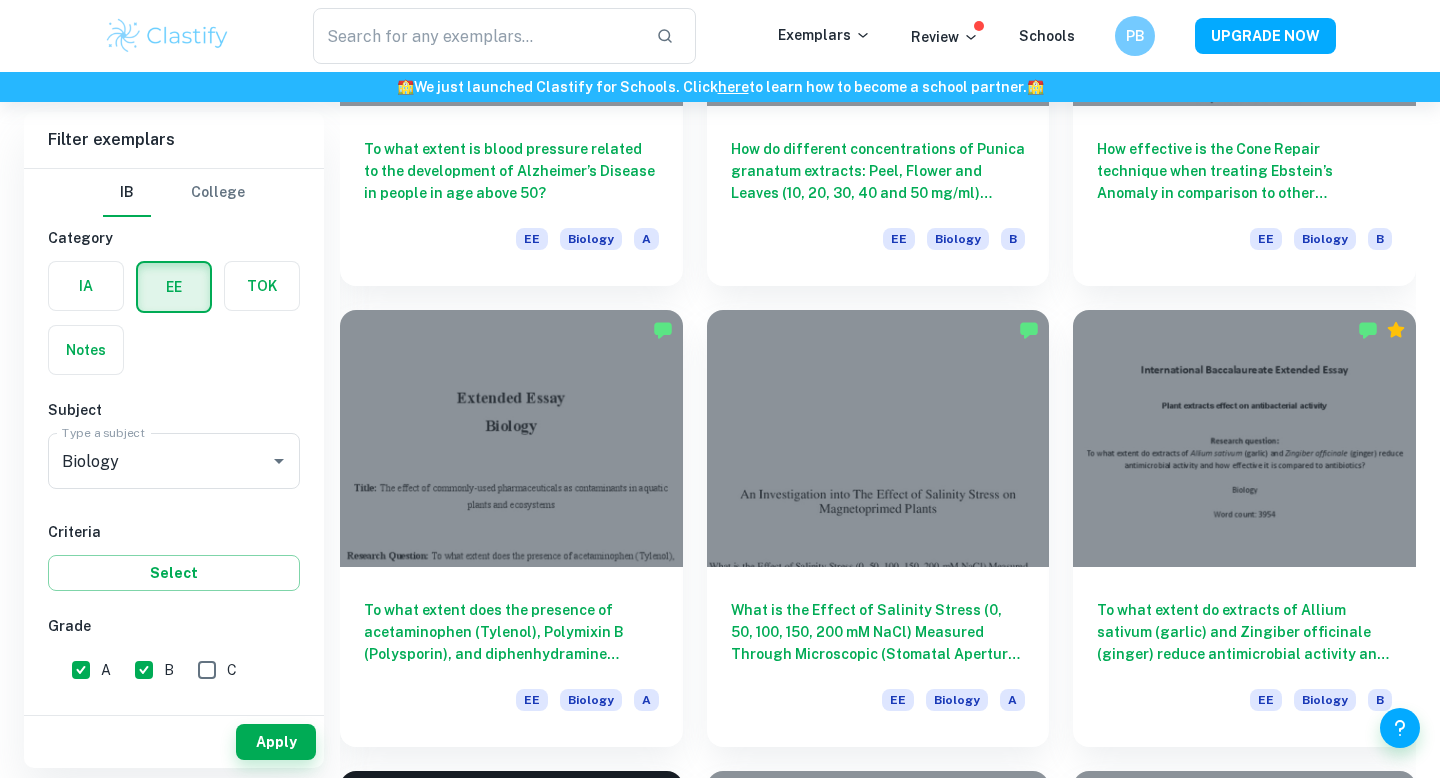 scroll, scrollTop: 4774, scrollLeft: 0, axis: vertical 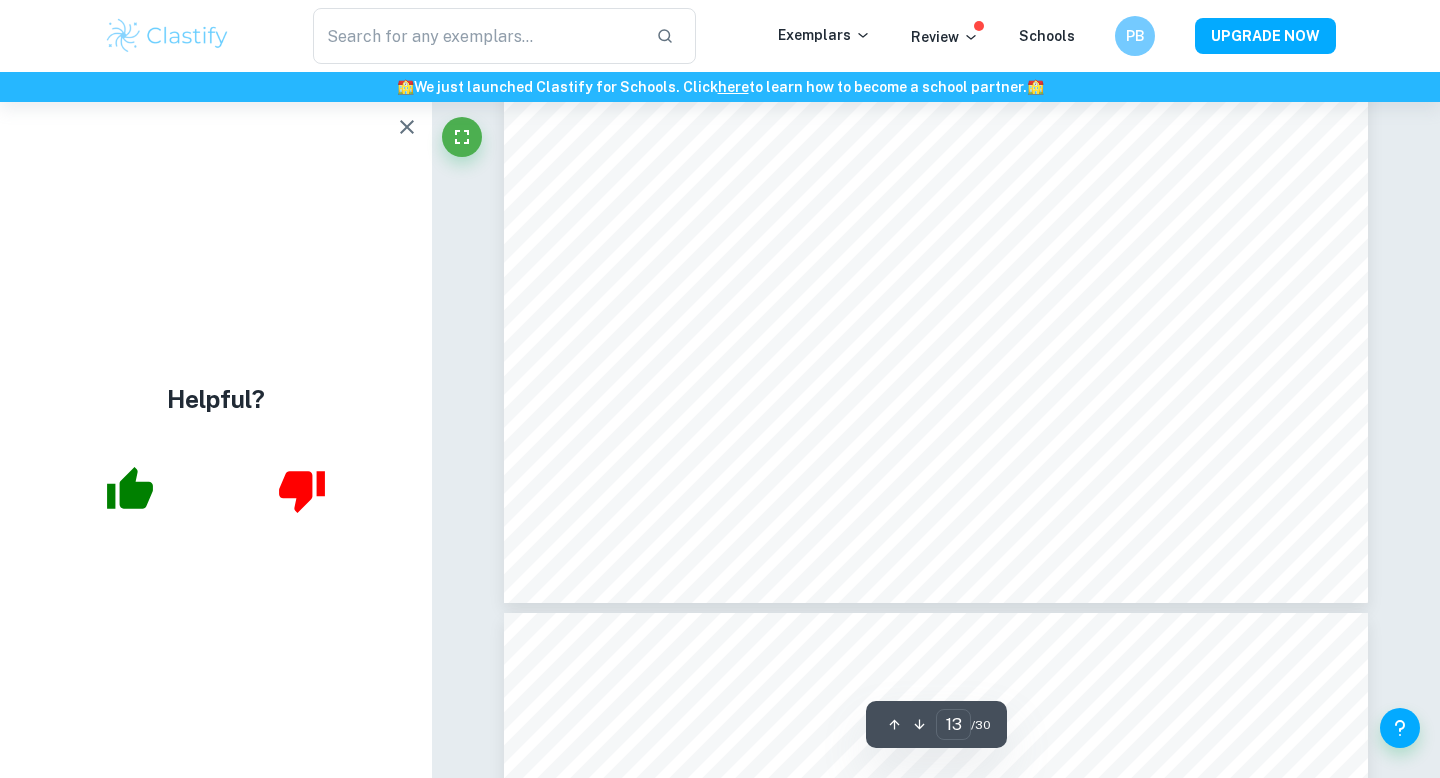 click 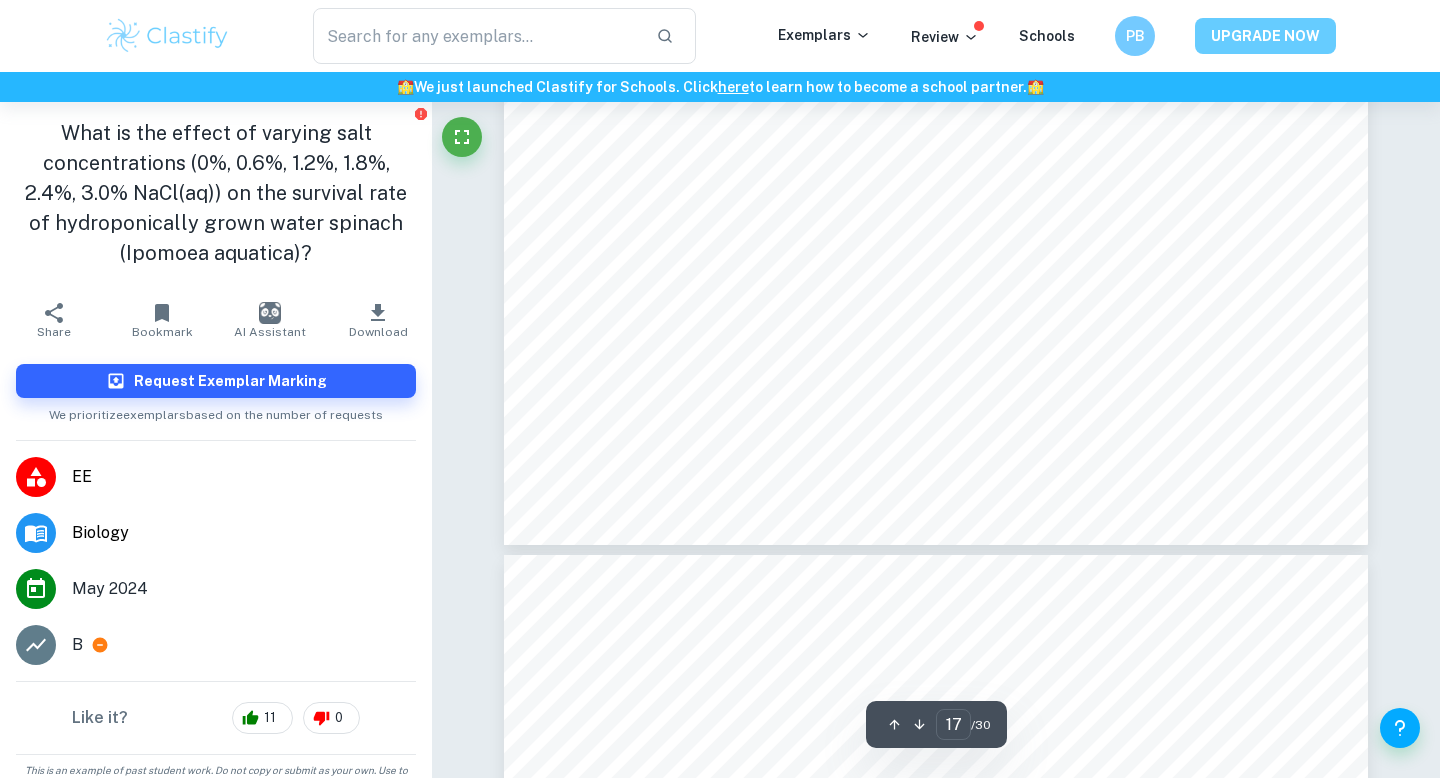 scroll, scrollTop: 18652, scrollLeft: 0, axis: vertical 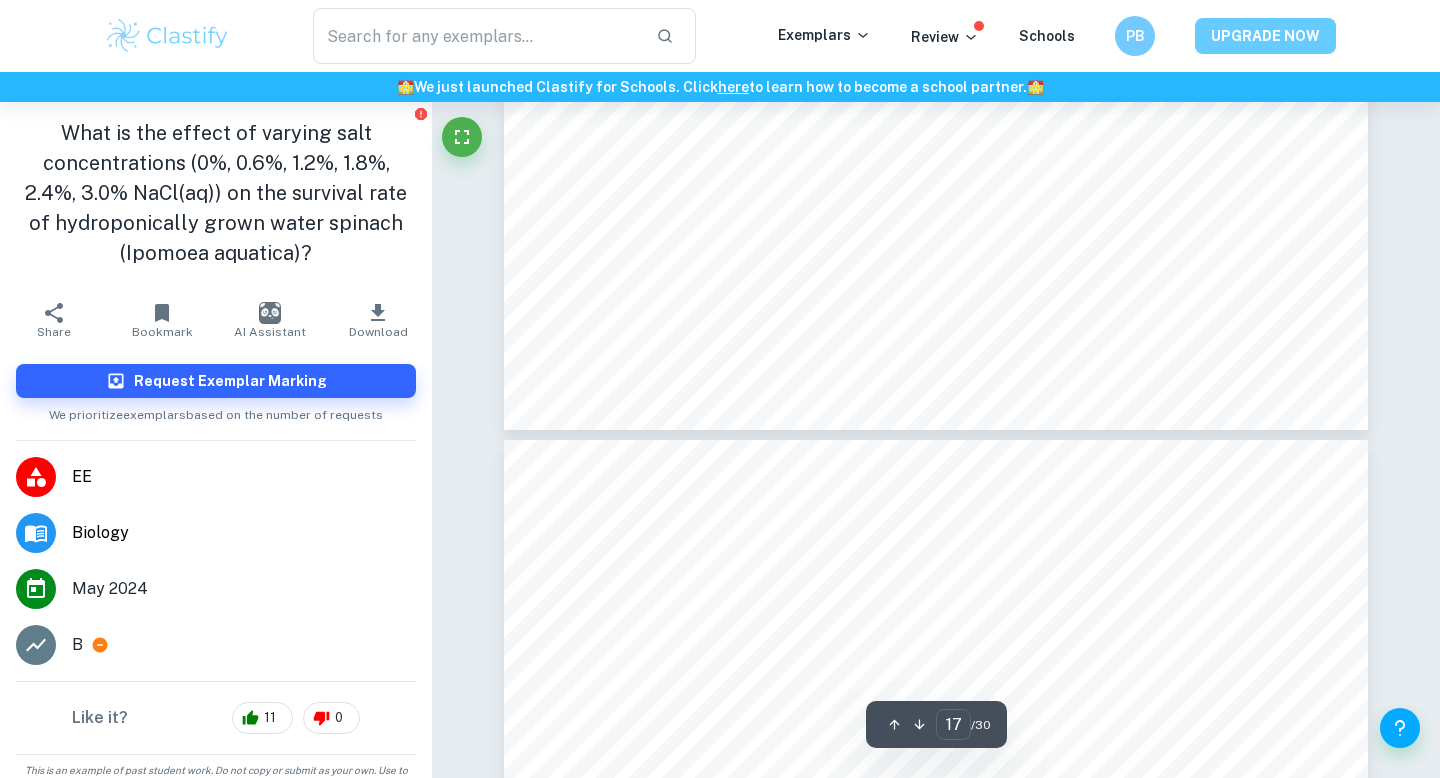 type on "16" 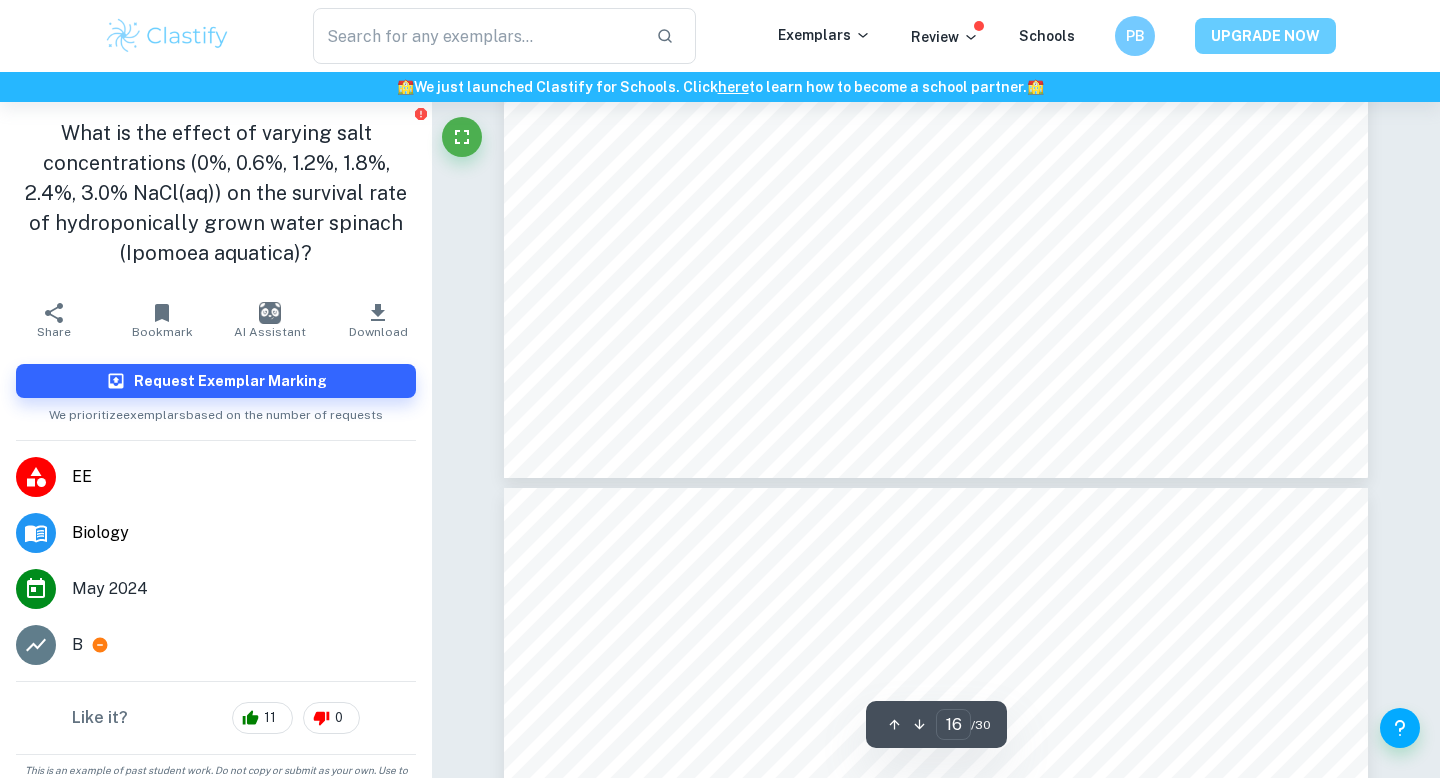 scroll, scrollTop: 17925, scrollLeft: 0, axis: vertical 